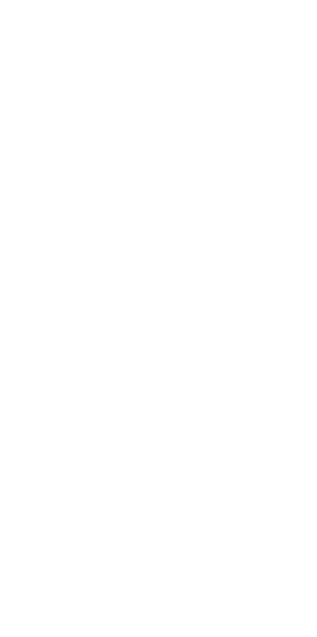 scroll, scrollTop: 0, scrollLeft: 0, axis: both 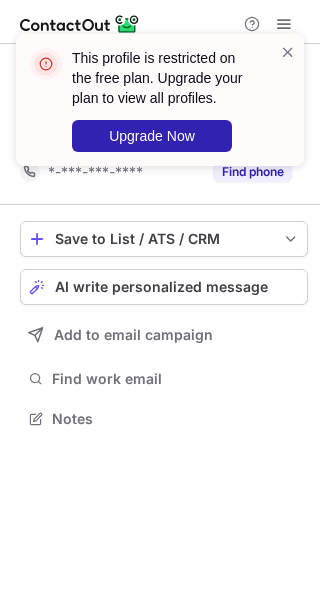 click on "This profile is restricted on the free plan. Upgrade your plan to view all profiles. Upgrade Now" at bounding box center (173, 100) 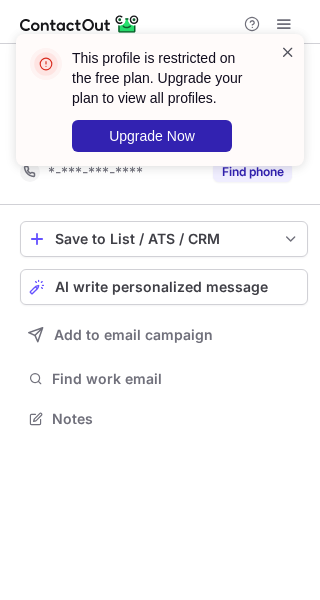 click at bounding box center (288, 52) 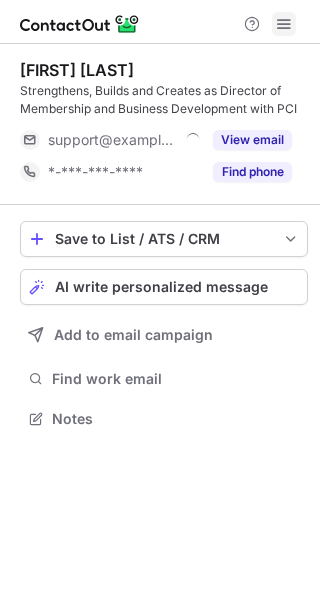 click at bounding box center [284, 24] 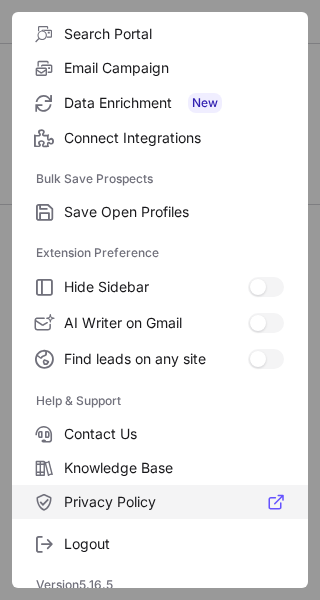 scroll, scrollTop: 233, scrollLeft: 0, axis: vertical 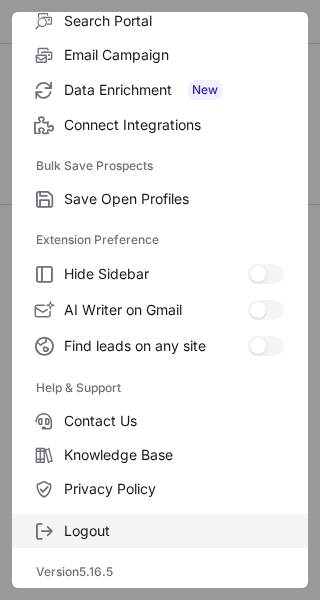 click on "Logout" at bounding box center [174, 531] 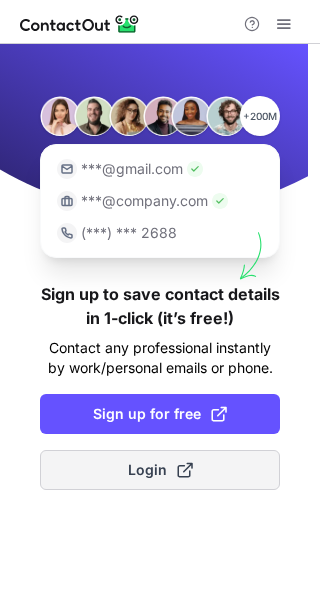 click on "Login" at bounding box center [160, 470] 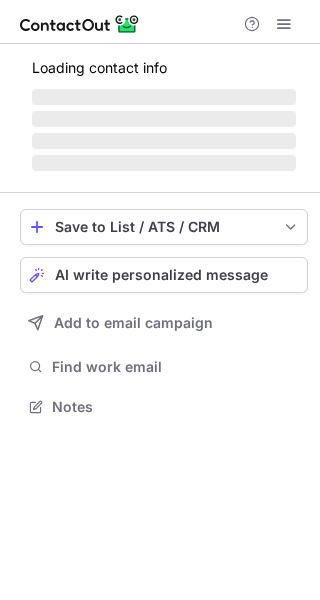scroll, scrollTop: 0, scrollLeft: 0, axis: both 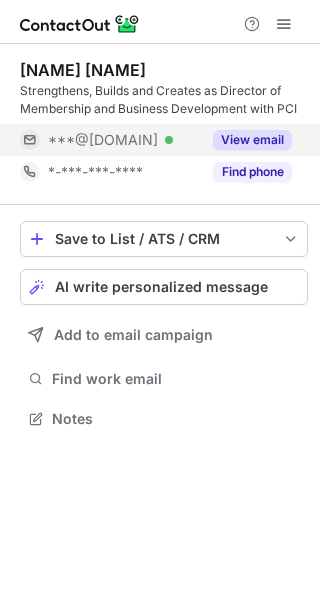 click on "View email" at bounding box center [252, 140] 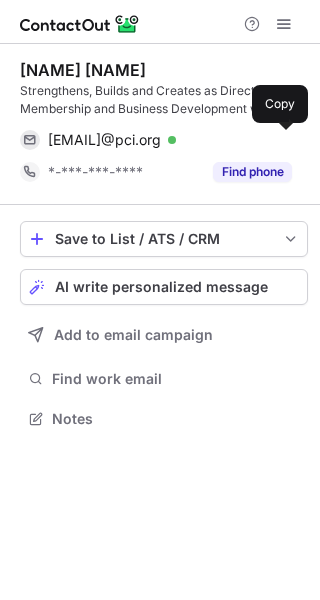 click at bounding box center [282, 140] 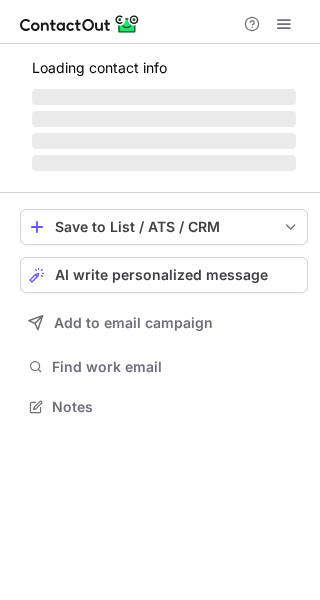 scroll, scrollTop: 0, scrollLeft: 0, axis: both 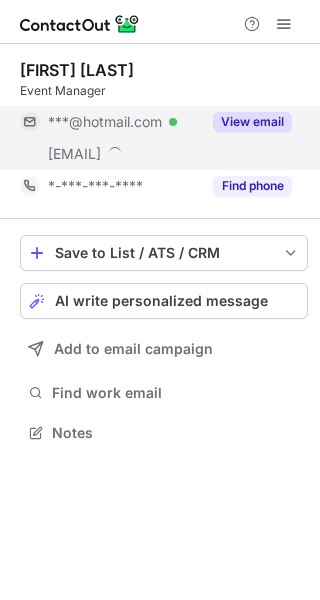 click on "View email" at bounding box center [252, 122] 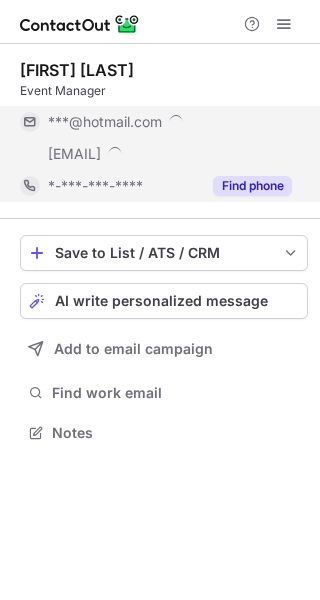scroll, scrollTop: 10, scrollLeft: 10, axis: both 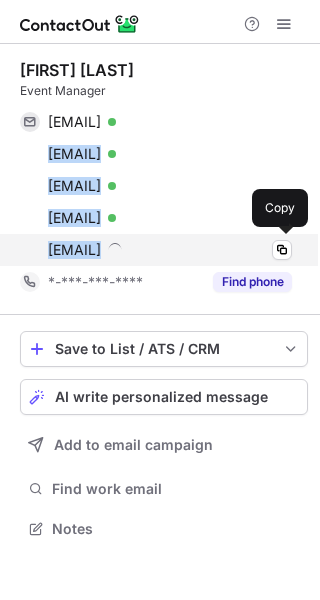 drag, startPoint x: 26, startPoint y: 151, endPoint x: 248, endPoint y: 246, distance: 241.47256 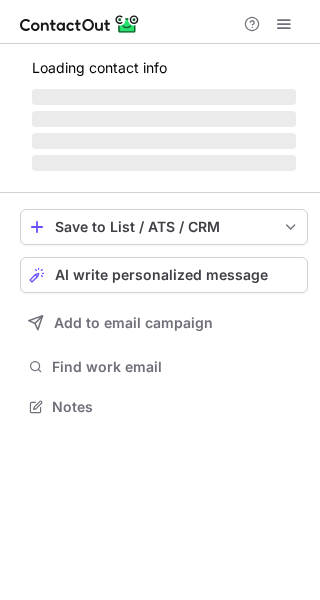 scroll, scrollTop: 0, scrollLeft: 0, axis: both 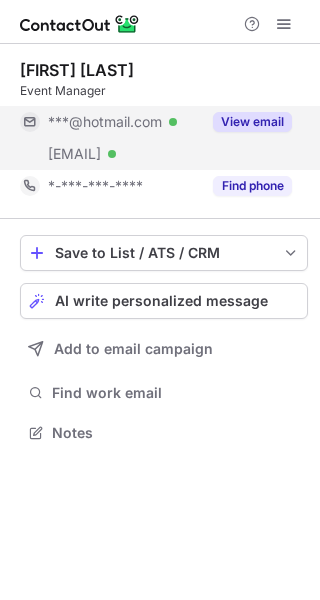 click on "View email" at bounding box center [252, 122] 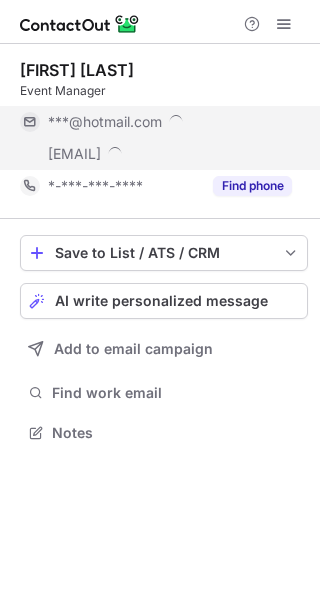 scroll, scrollTop: 10, scrollLeft: 10, axis: both 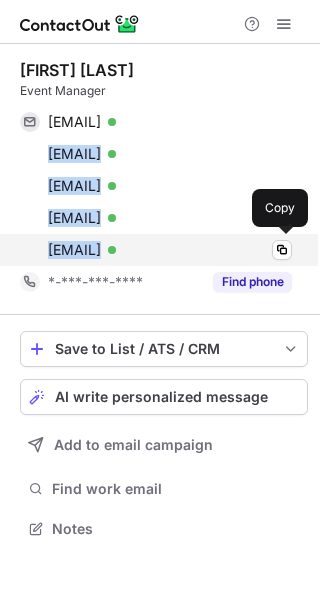 copy on "tsmaggio@adelphia.net Verified Copy tmaggio@earthlink.ne Verified Copy tsmaggio@roadrunner.com Verified Copy smaggio@pci.org" 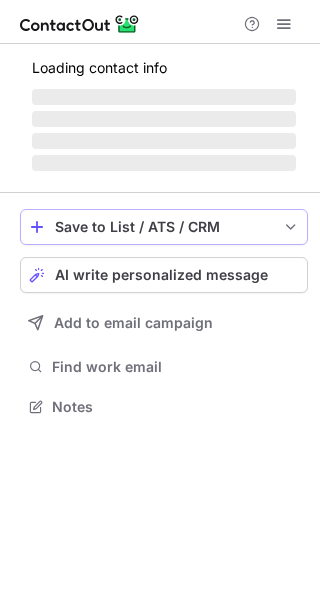 scroll, scrollTop: 0, scrollLeft: 0, axis: both 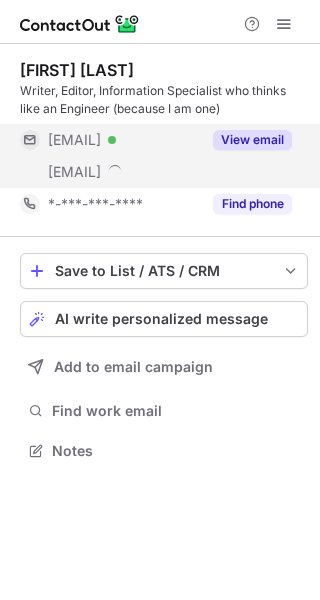 click on "View email" at bounding box center [252, 140] 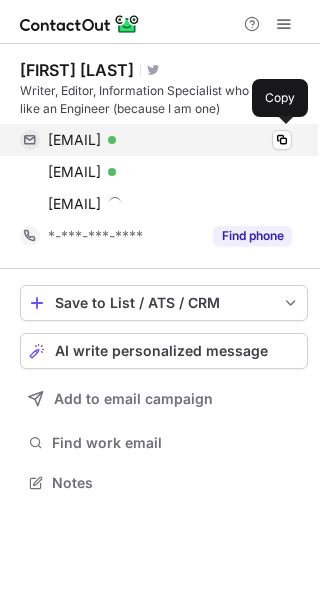 scroll, scrollTop: 10, scrollLeft: 10, axis: both 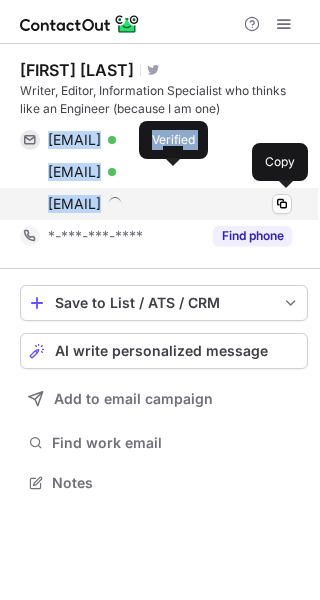 drag, startPoint x: 209, startPoint y: 190, endPoint x: 221, endPoint y: 207, distance: 20.808653 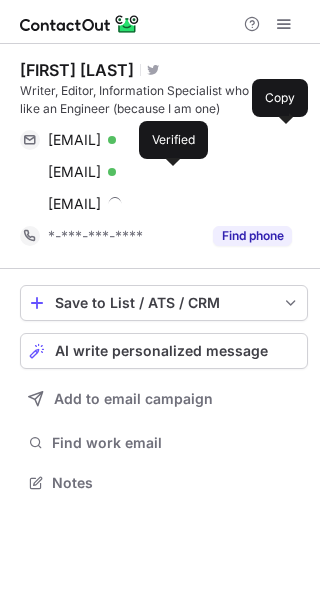 click on "Writer, Editor, Information Specialist who thinks like an Engineer (because I am one)" at bounding box center [164, 100] 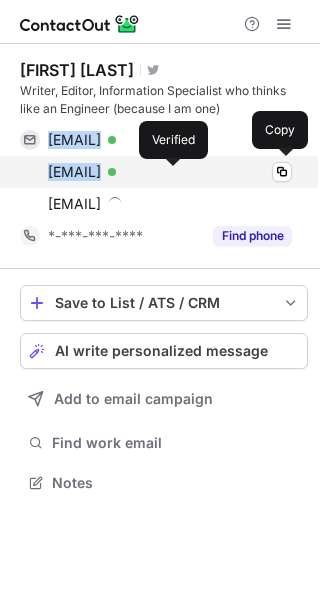copy on "[EMAIL] Verified Copy [EMAIL]" 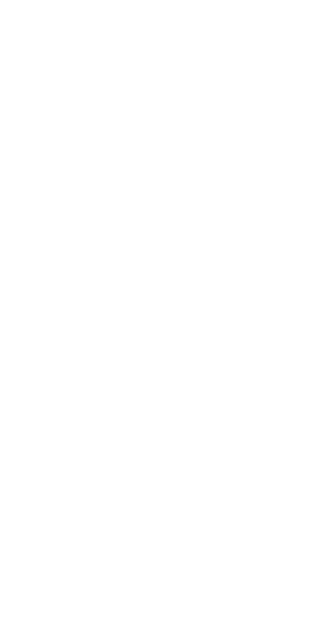 scroll, scrollTop: 0, scrollLeft: 0, axis: both 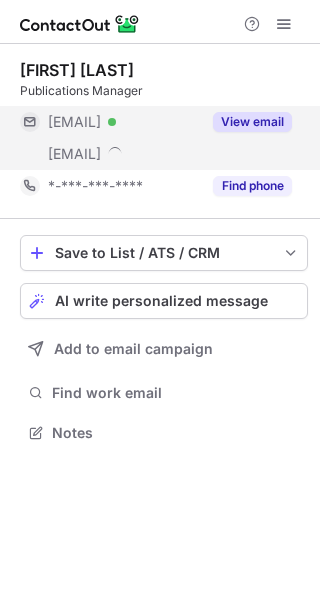 click on "View email" at bounding box center (246, 122) 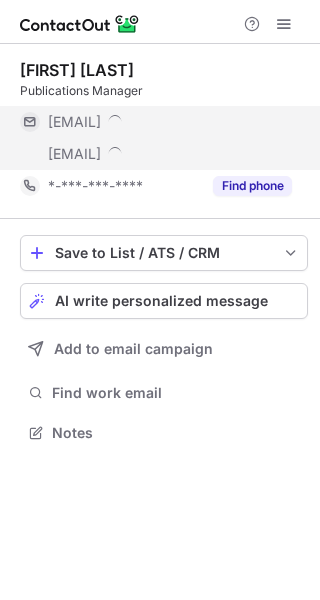 scroll, scrollTop: 10, scrollLeft: 10, axis: both 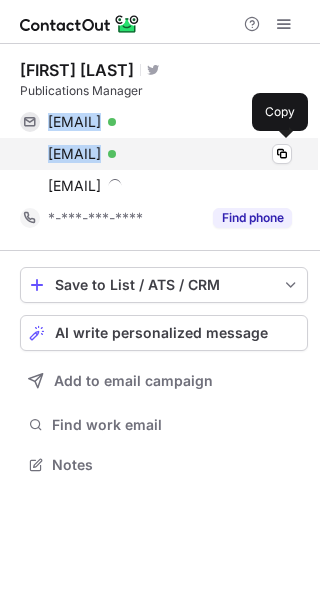 copy on "lisa@lisascacco.com Verified Copy lscacco@pci.org" 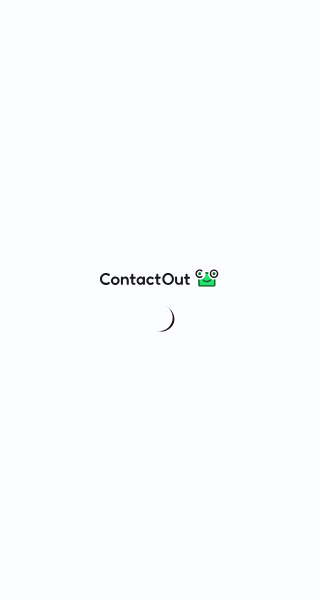 scroll, scrollTop: 0, scrollLeft: 0, axis: both 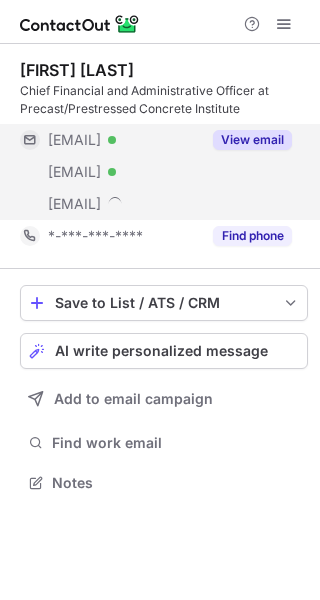 click on "View email" at bounding box center [252, 140] 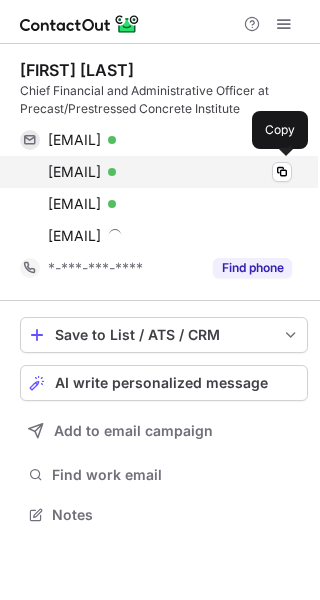 scroll, scrollTop: 10, scrollLeft: 10, axis: both 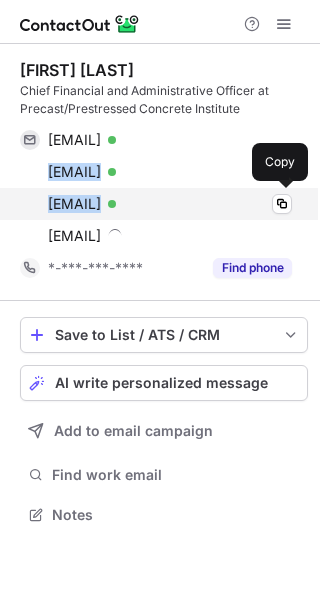 copy on "elizabeth.taylor@excite.com Verified Copy btaylor@pci.org" 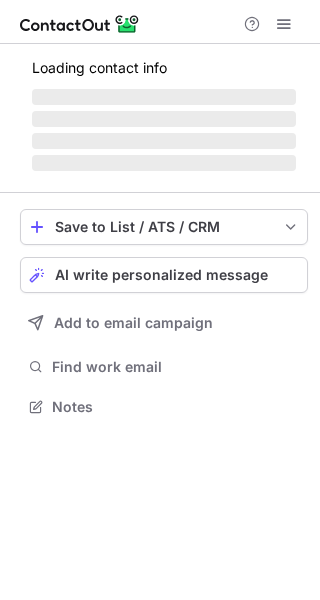 scroll, scrollTop: 0, scrollLeft: 0, axis: both 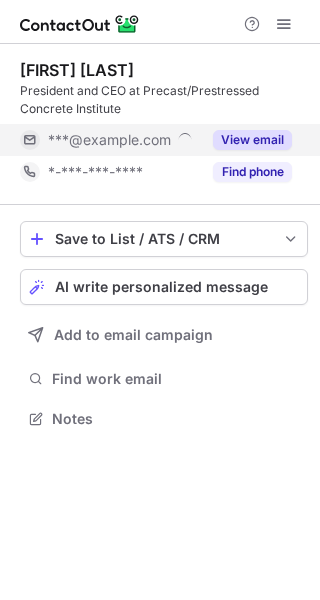 click on "View email" at bounding box center [252, 140] 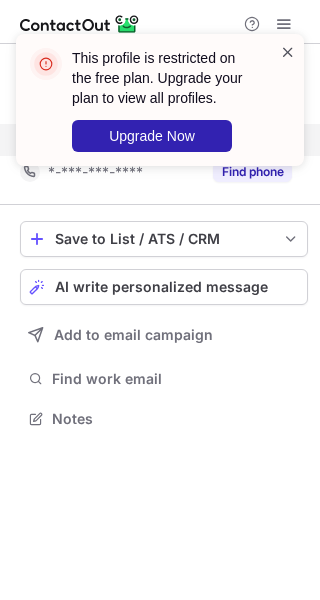 drag, startPoint x: 285, startPoint y: 50, endPoint x: 292, endPoint y: 58, distance: 10.630146 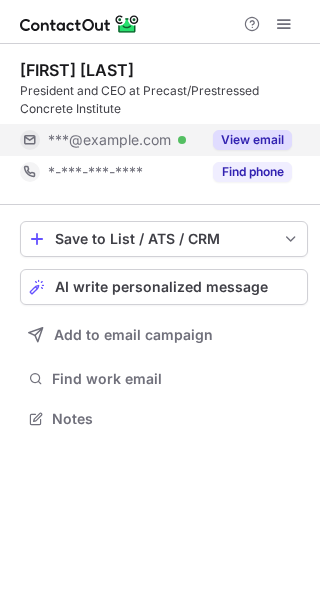 click at bounding box center (160, 22) 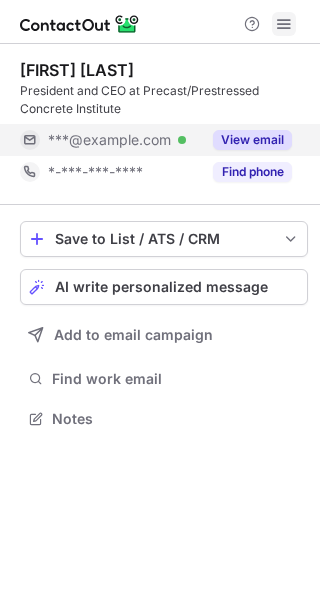 click at bounding box center [284, 24] 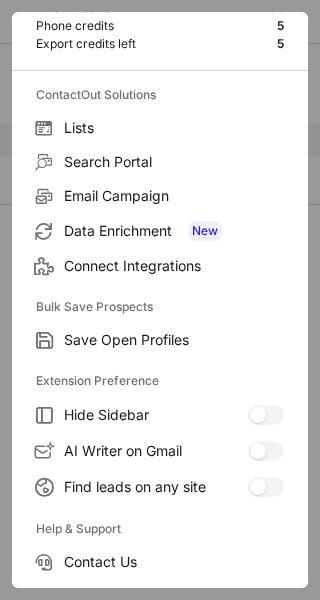 scroll, scrollTop: 233, scrollLeft: 0, axis: vertical 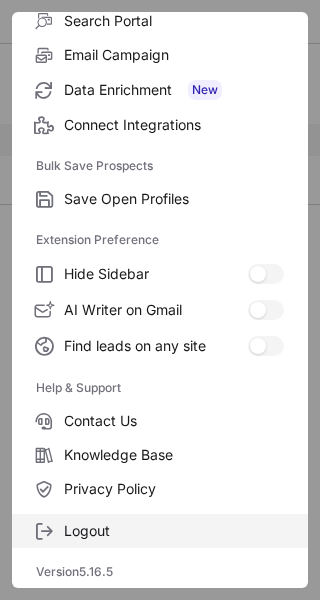 click on "Logout" at bounding box center (174, 531) 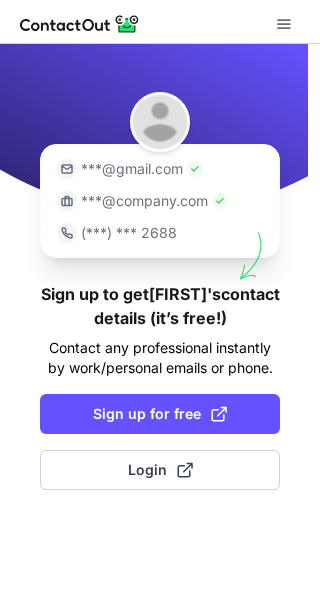 scroll, scrollTop: 0, scrollLeft: 0, axis: both 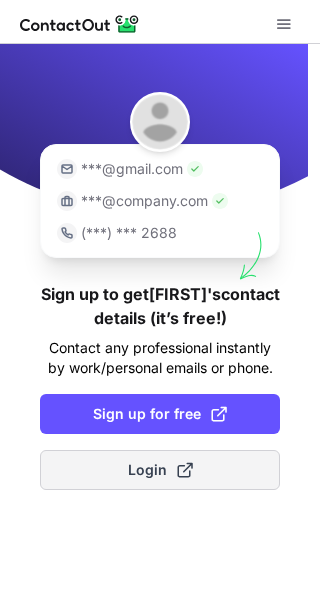 click on "Login" at bounding box center (160, 470) 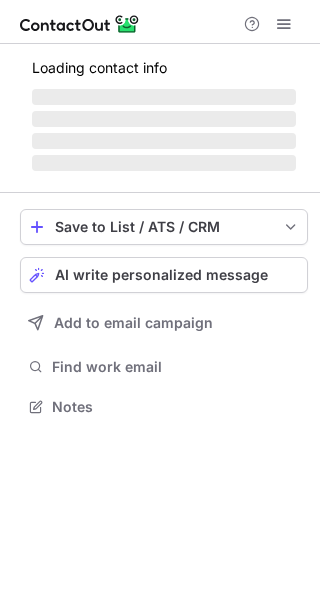 scroll, scrollTop: 0, scrollLeft: 0, axis: both 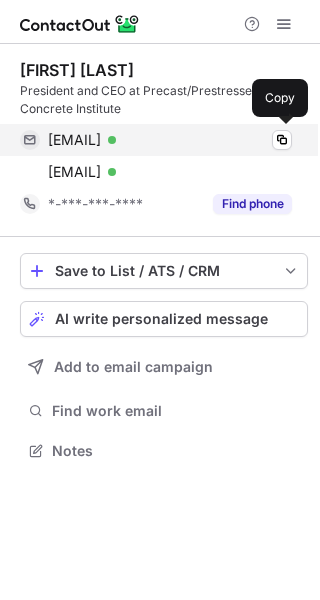 click on "brisser@example.org Verified Copy" at bounding box center (156, 140) 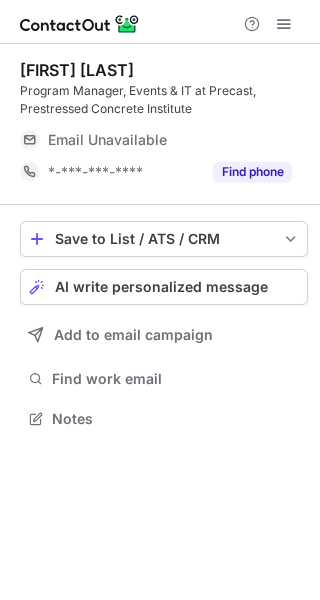 scroll, scrollTop: 0, scrollLeft: 0, axis: both 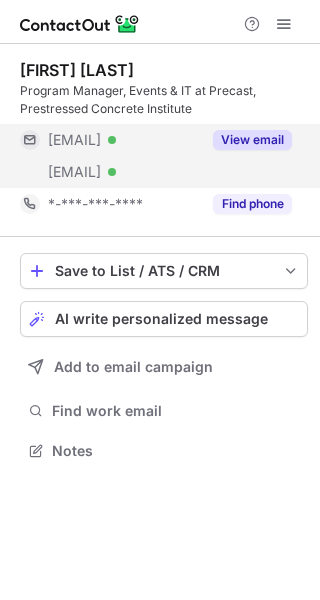 click on "View email" at bounding box center (252, 140) 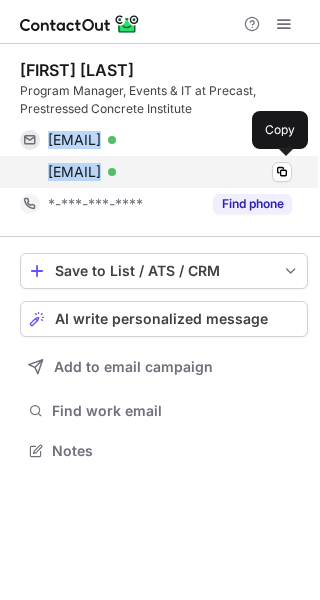 drag, startPoint x: 198, startPoint y: 162, endPoint x: 217, endPoint y: 177, distance: 24.207438 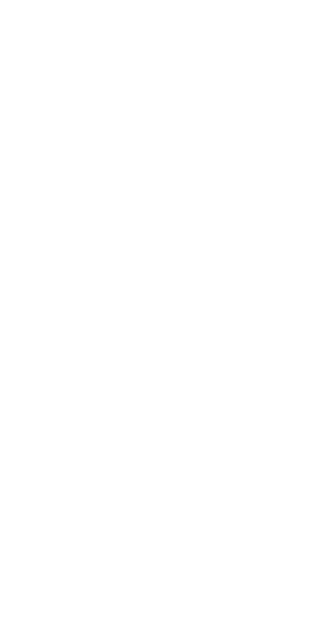 scroll, scrollTop: 0, scrollLeft: 0, axis: both 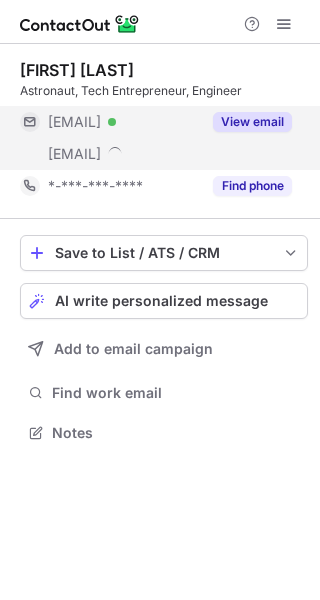 click on "View email" at bounding box center (252, 122) 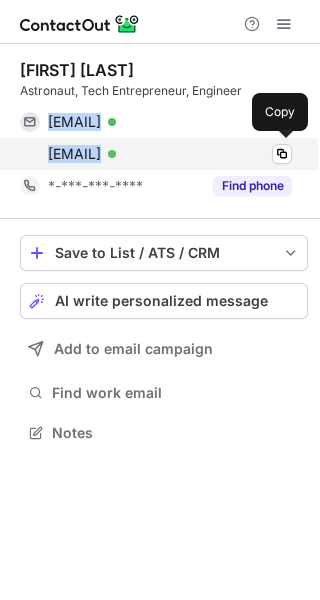 copy on "anoushehansari@netzero.net Verified Copy anousheh.ansari@xprize.org" 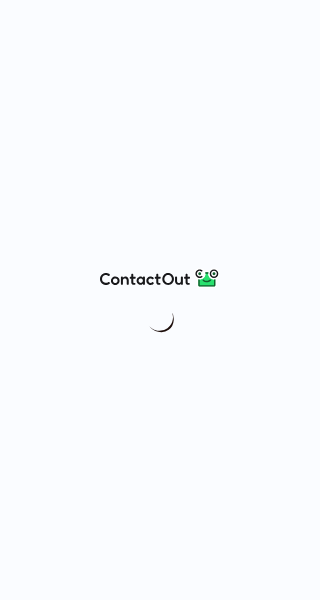 scroll, scrollTop: 0, scrollLeft: 0, axis: both 